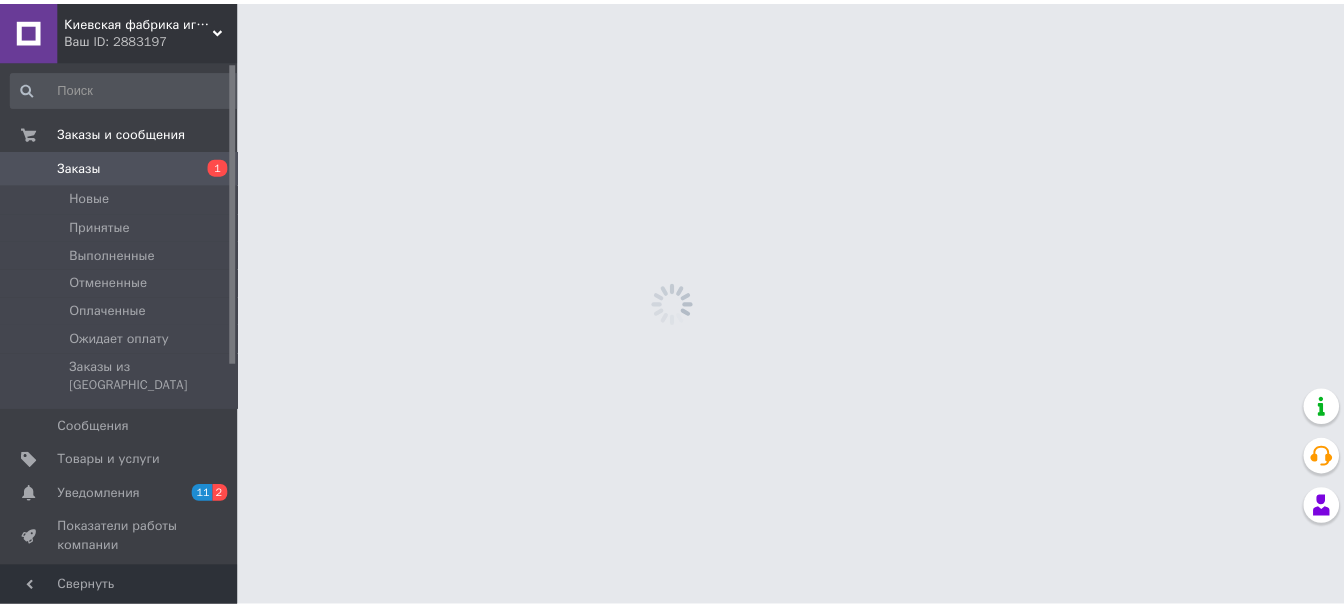 scroll, scrollTop: 0, scrollLeft: 0, axis: both 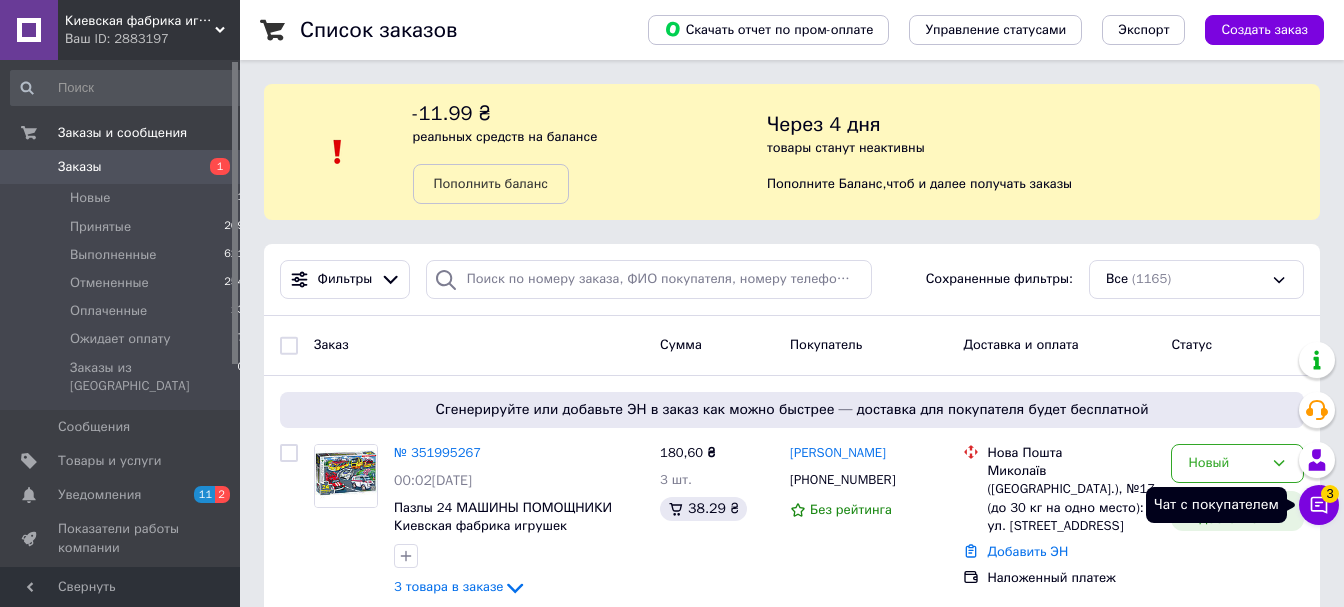click 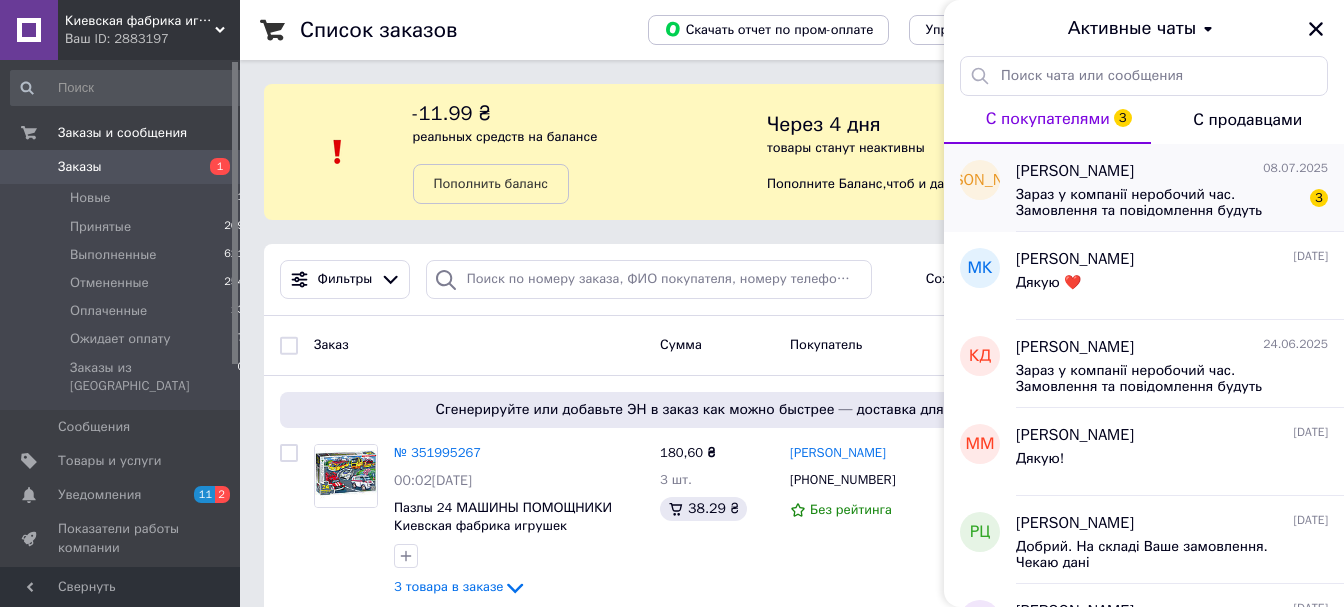 click on "Зараз у компанії неробочий час. Замовлення та повідомлення будуть оброблені з 10:00 найближчого робочого дня (завтра, 09.07)" at bounding box center (1158, 203) 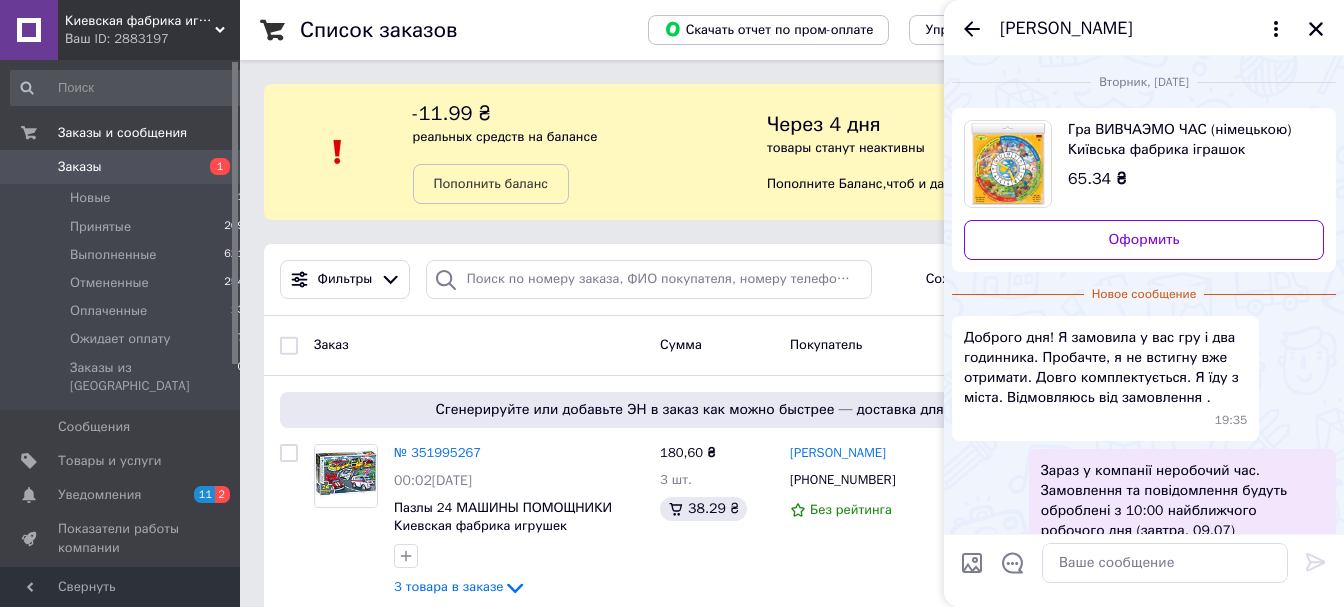 scroll, scrollTop: 69, scrollLeft: 0, axis: vertical 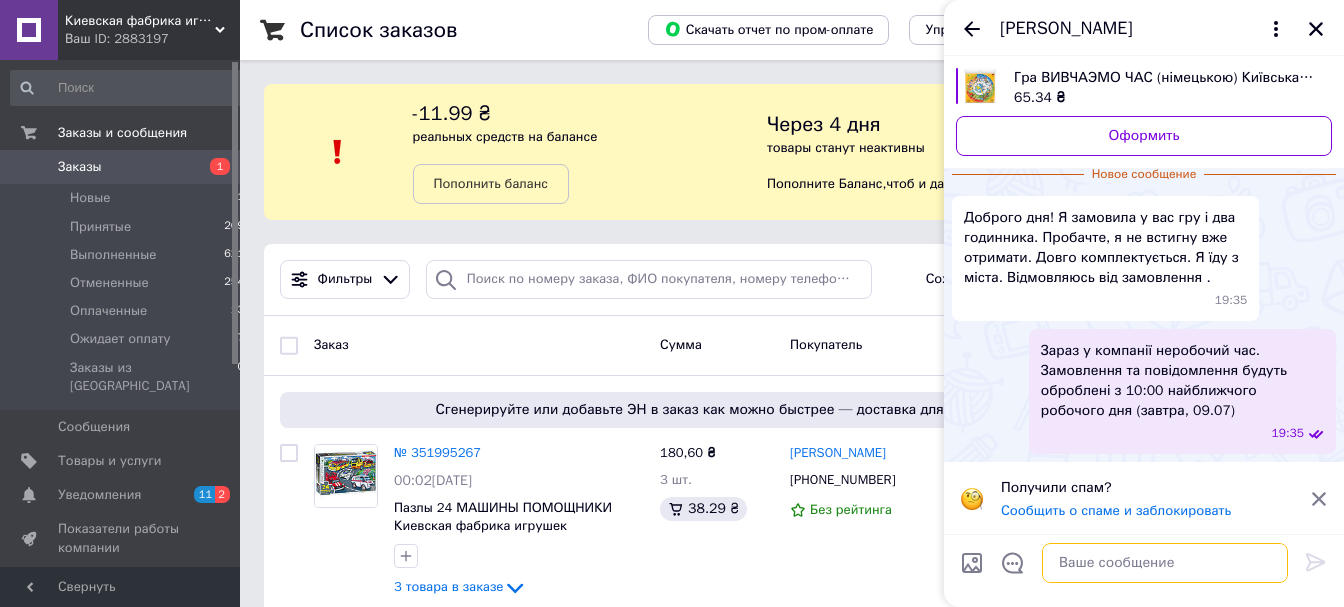 click at bounding box center [1165, 563] 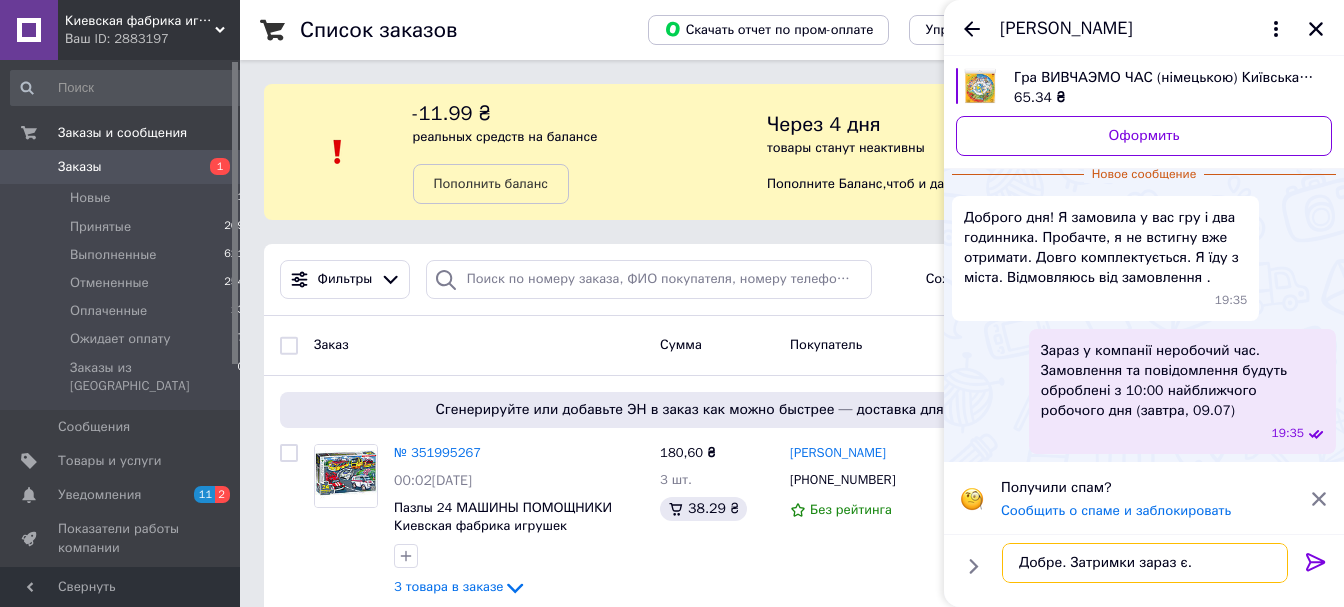 type on "Добре. Затримки зараз є." 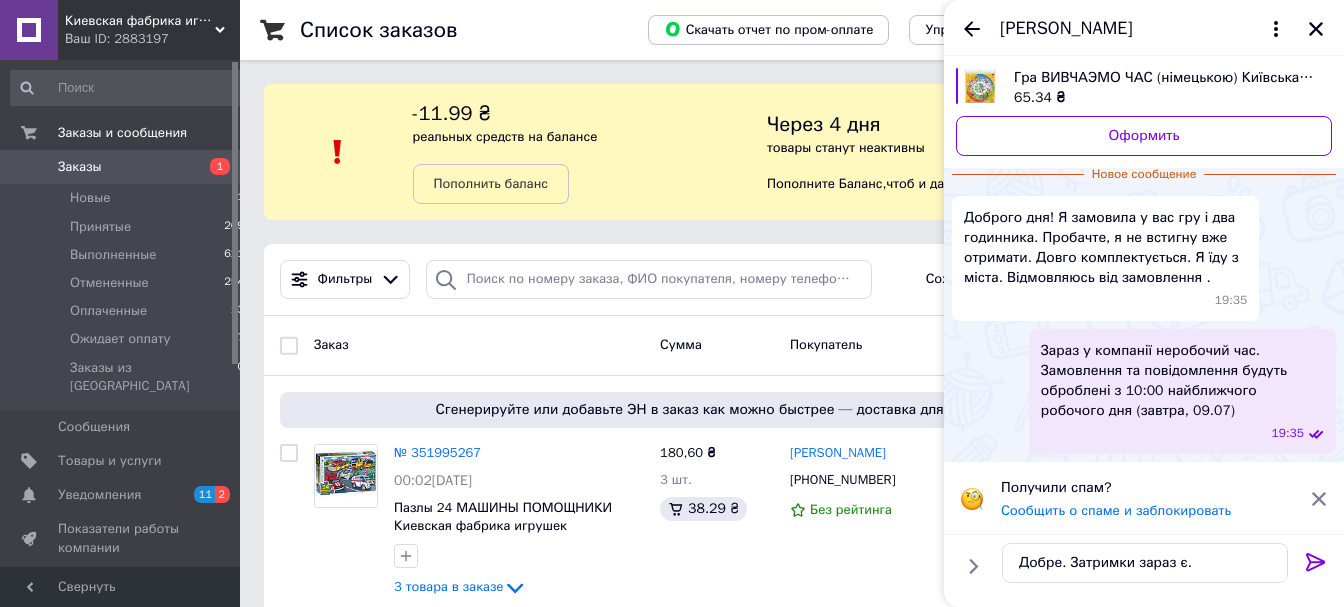 click 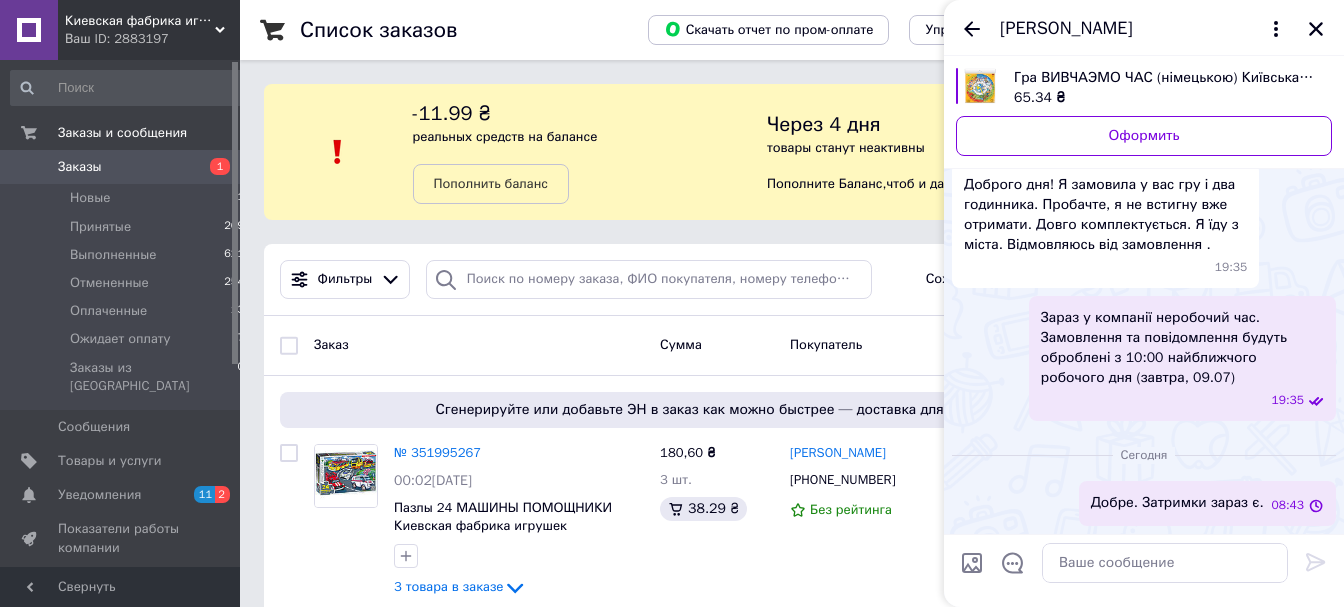 scroll, scrollTop: 66, scrollLeft: 0, axis: vertical 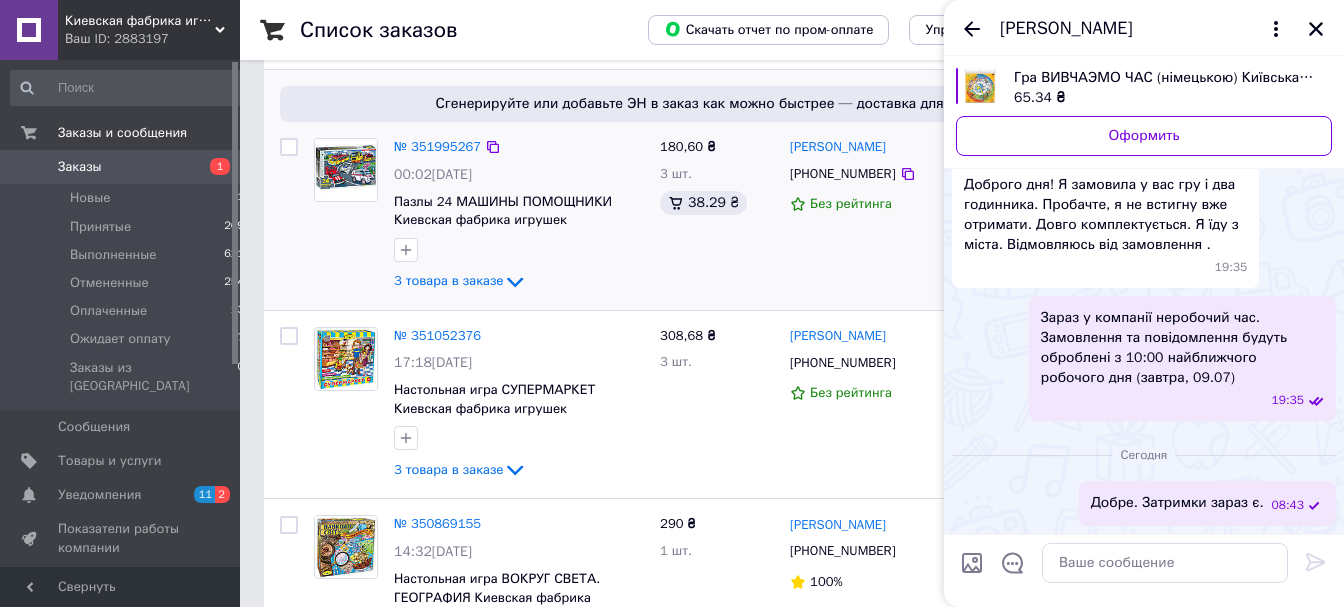 click at bounding box center (289, 216) 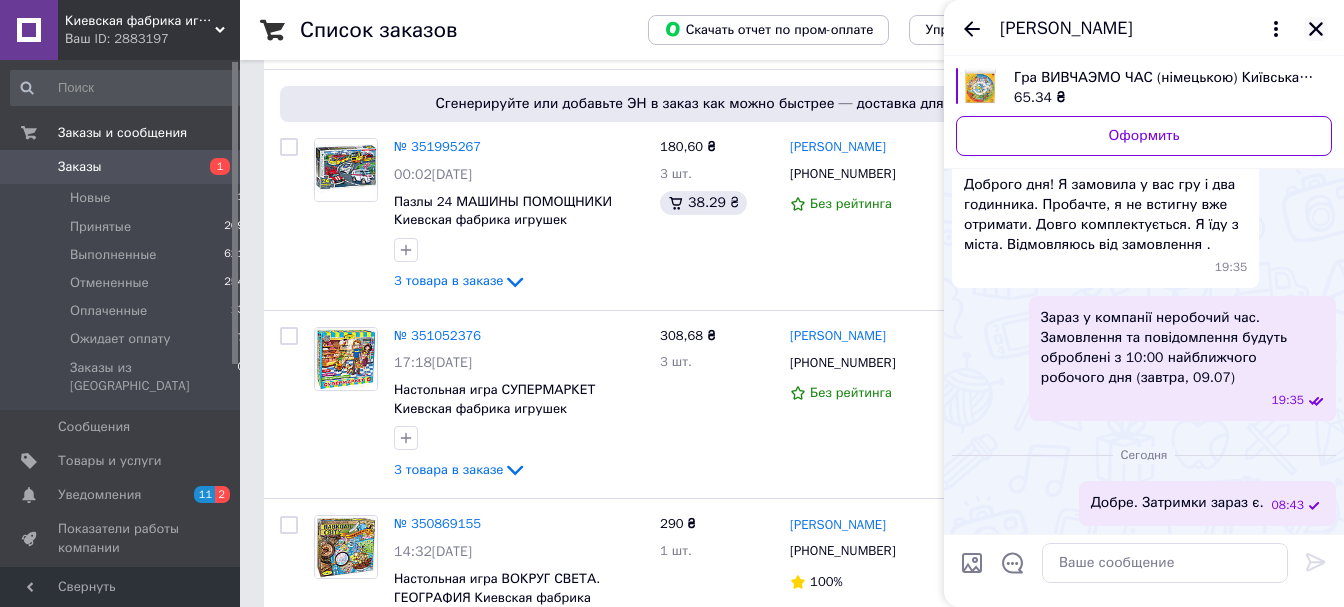 click 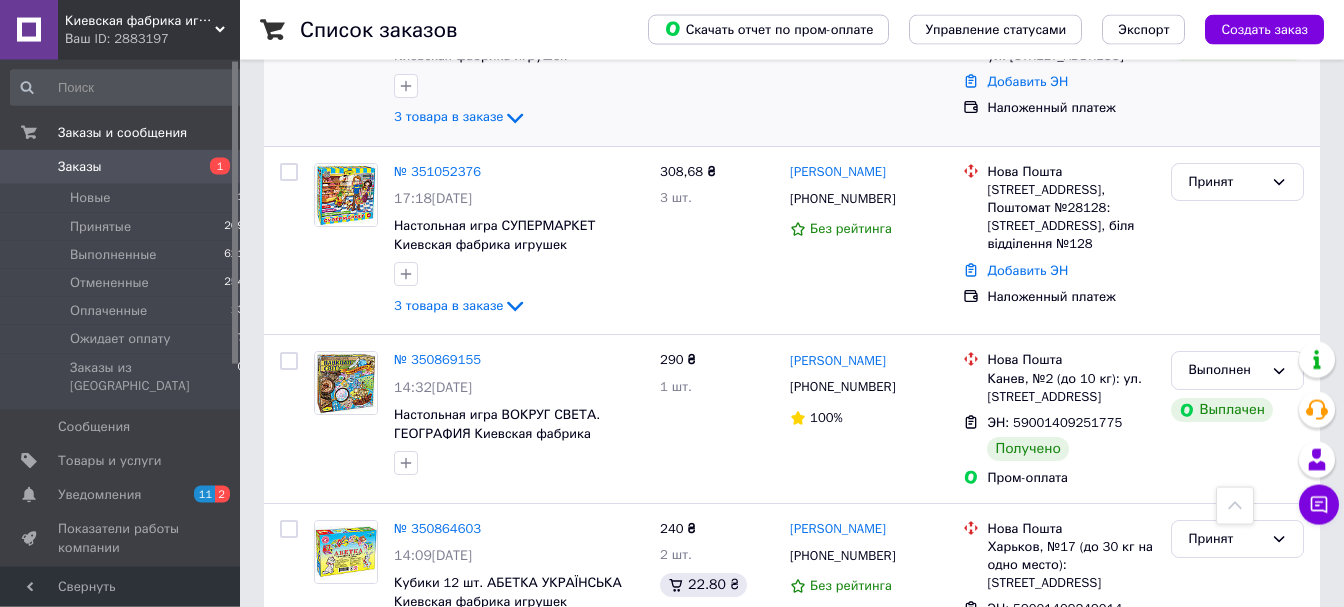 scroll, scrollTop: 510, scrollLeft: 0, axis: vertical 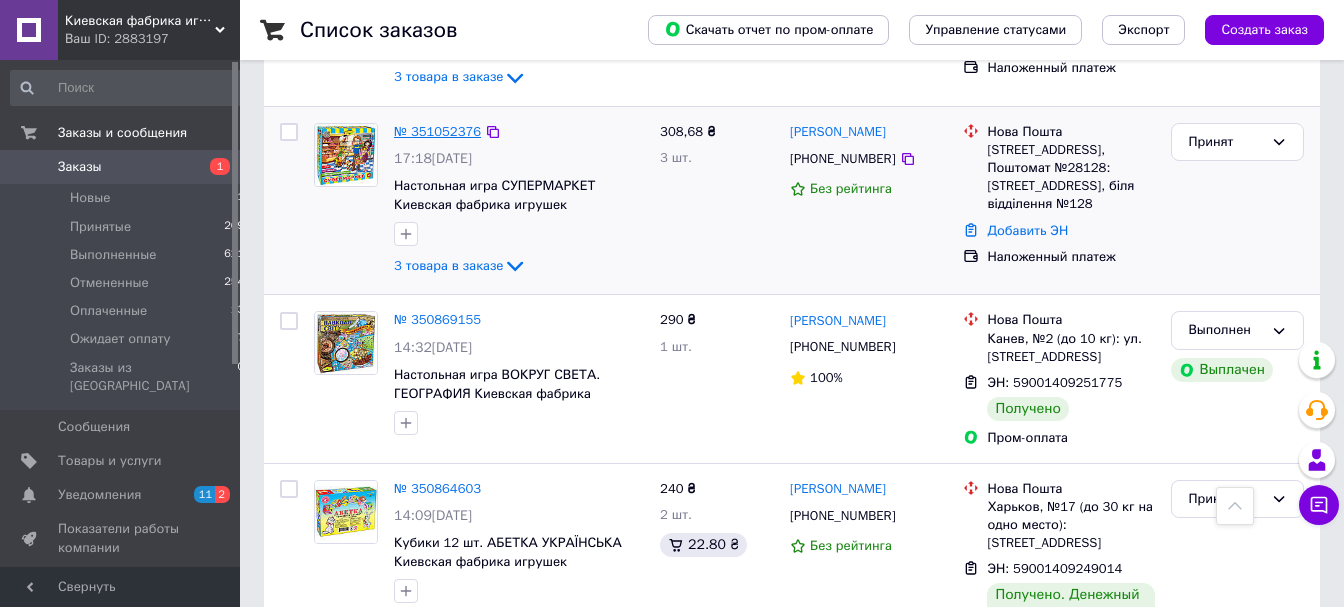 click on "№ 351052376" at bounding box center [437, 131] 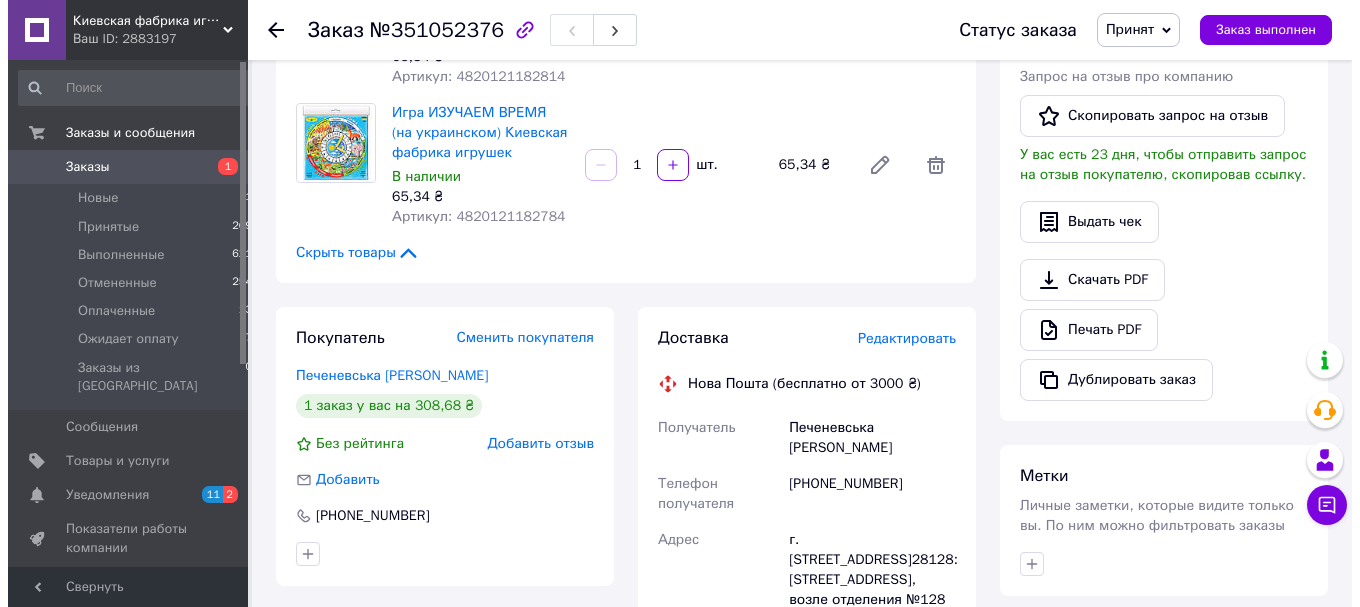 scroll, scrollTop: 0, scrollLeft: 0, axis: both 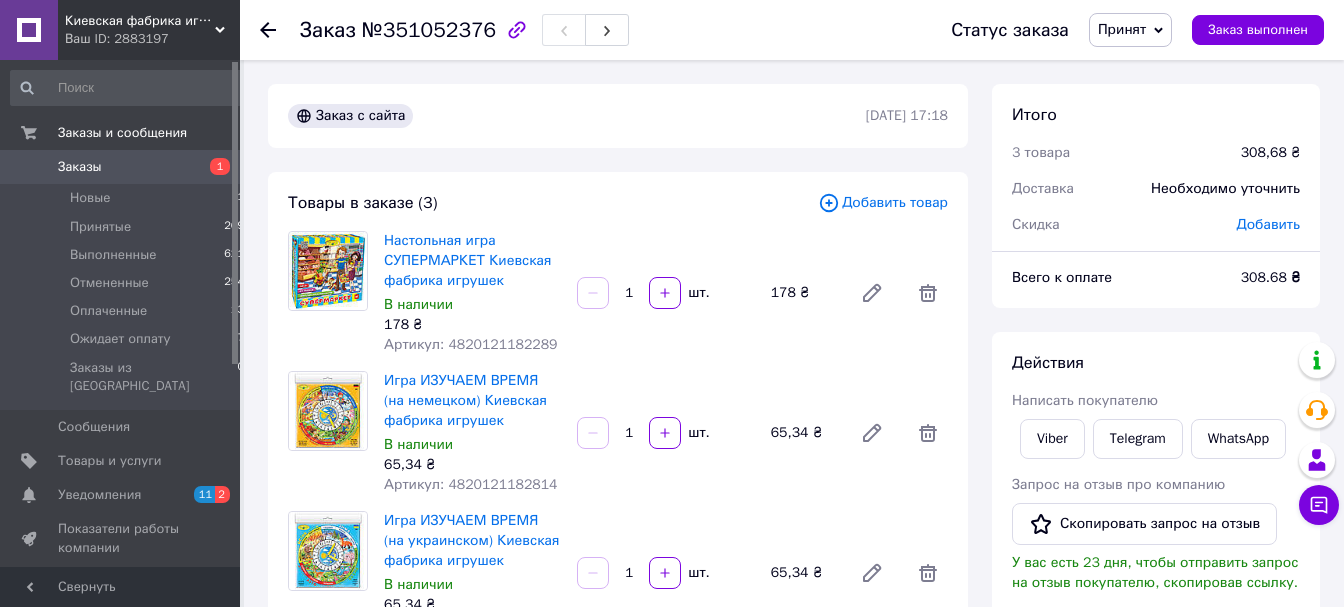 click on "Принят" at bounding box center (1122, 29) 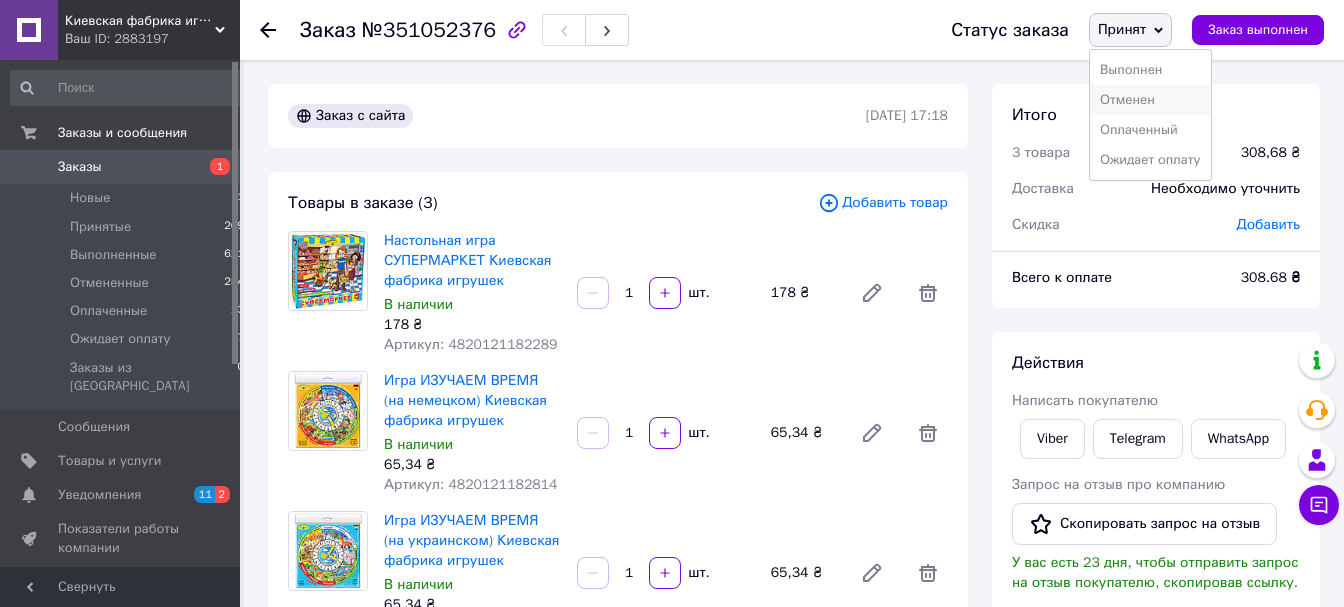 click on "Отменен" at bounding box center [1150, 100] 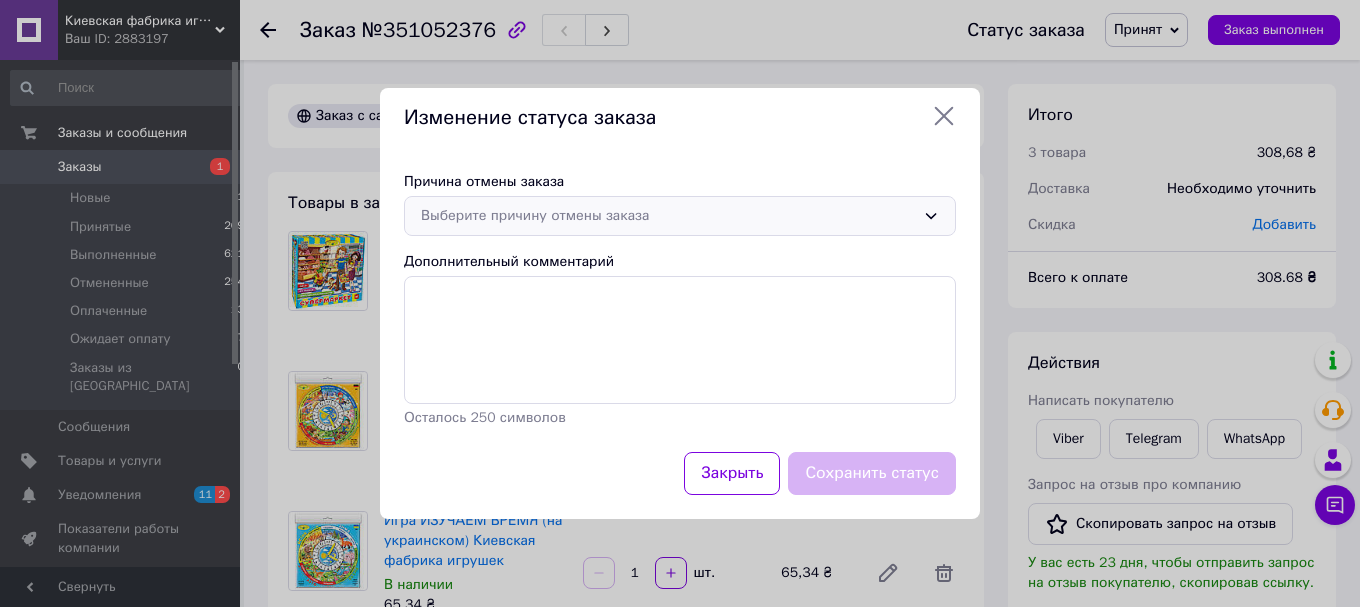 click on "Выберите причину отмены заказа" at bounding box center (668, 216) 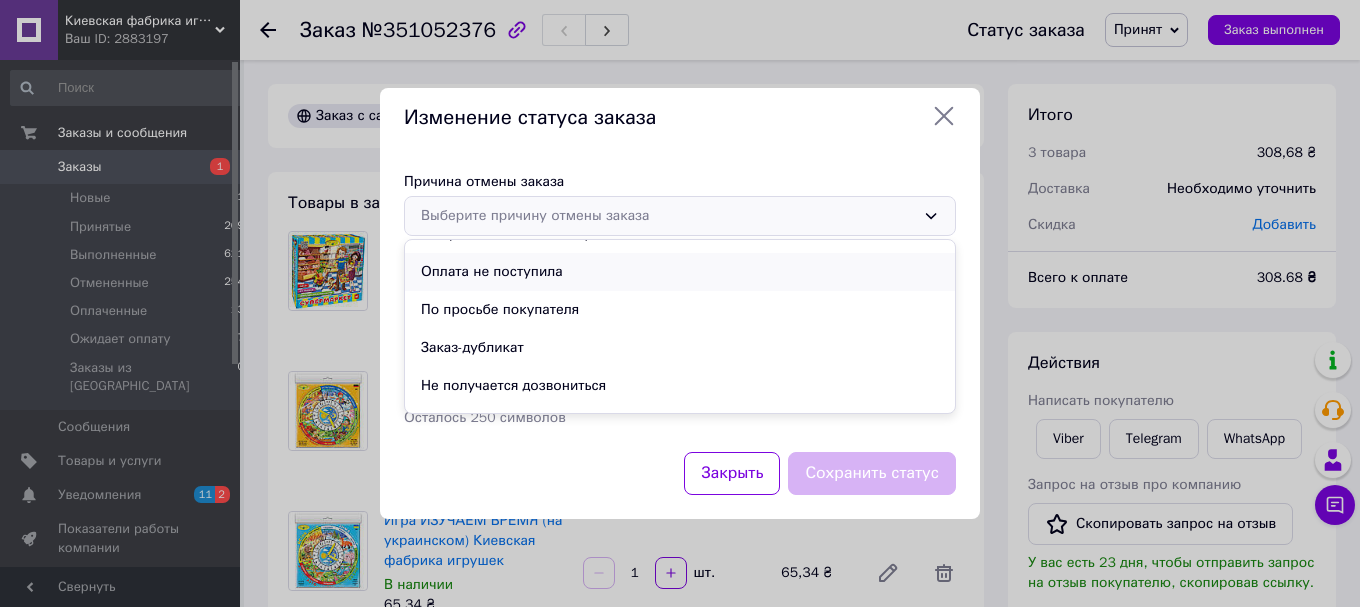 scroll, scrollTop: 93, scrollLeft: 0, axis: vertical 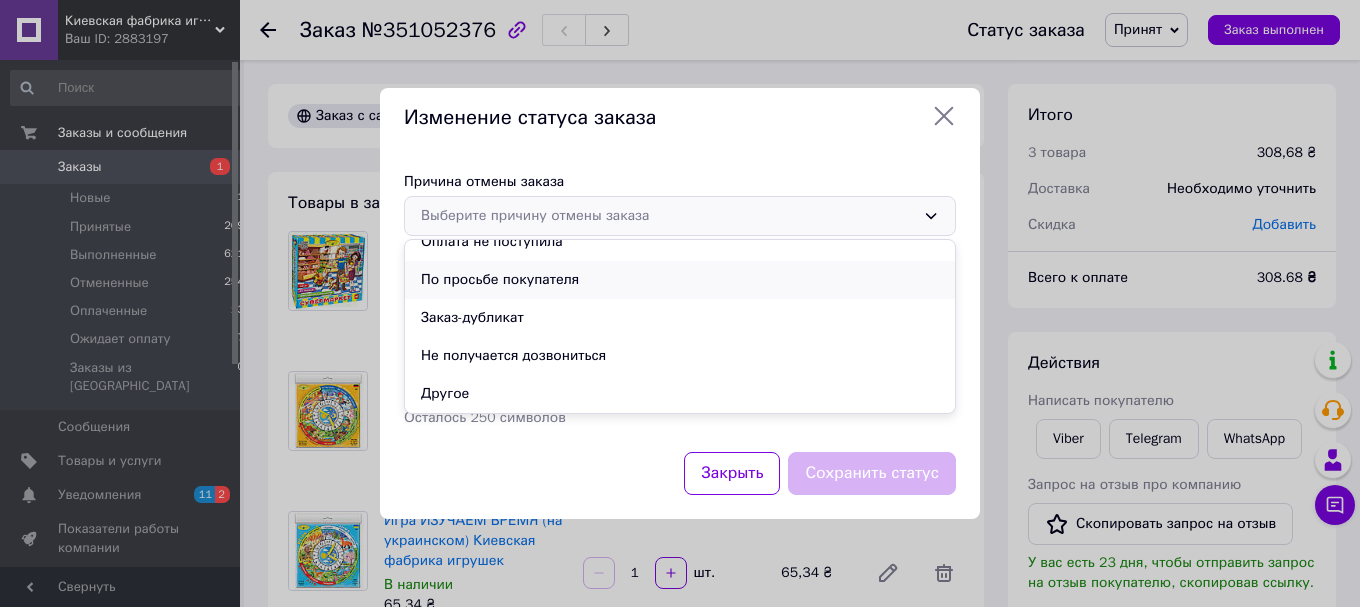 click on "По просьбе покупателя" at bounding box center [680, 280] 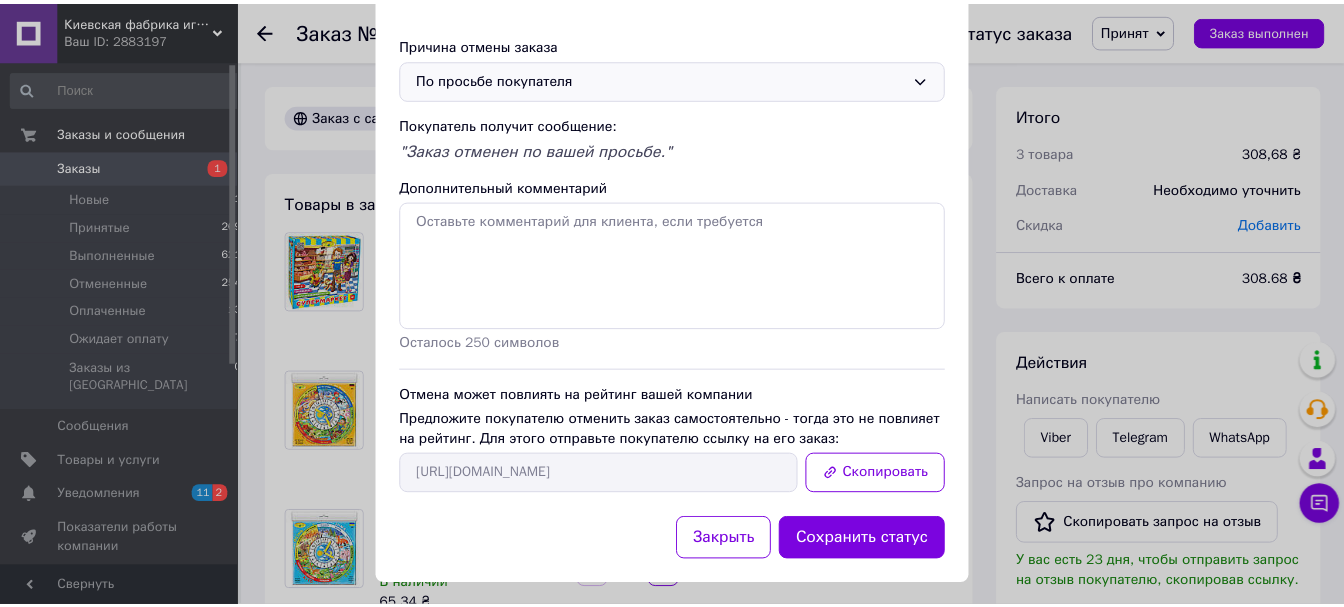 scroll, scrollTop: 116, scrollLeft: 0, axis: vertical 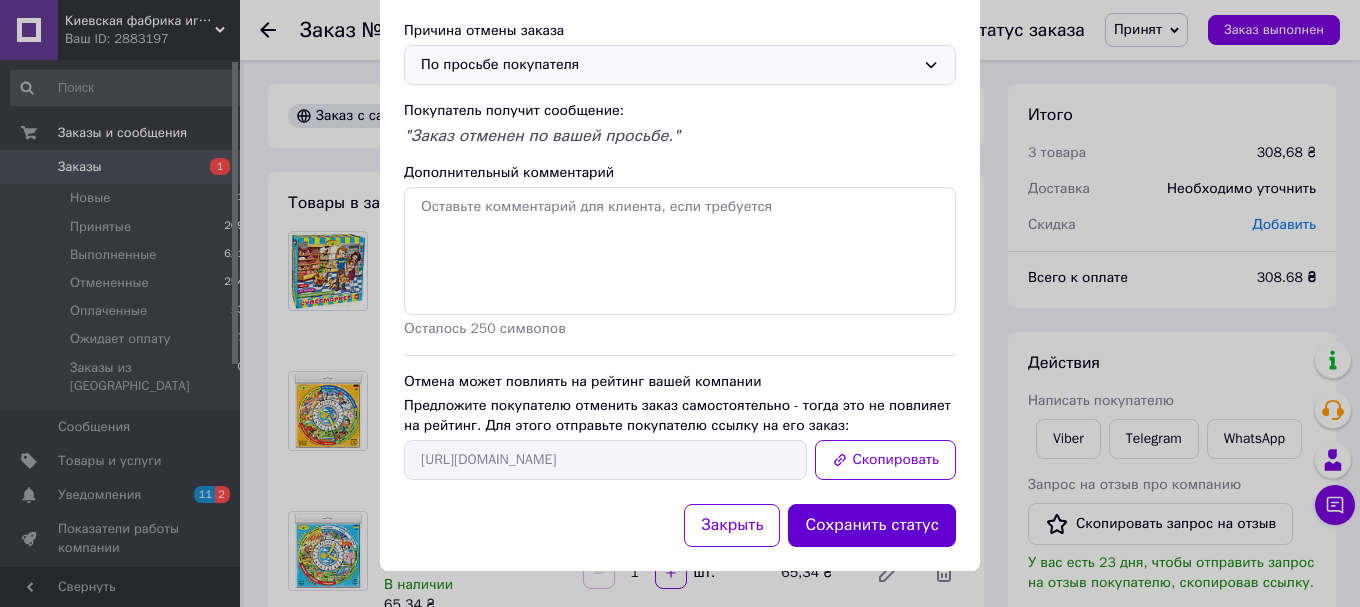 click on "Сохранить статус" at bounding box center (872, 525) 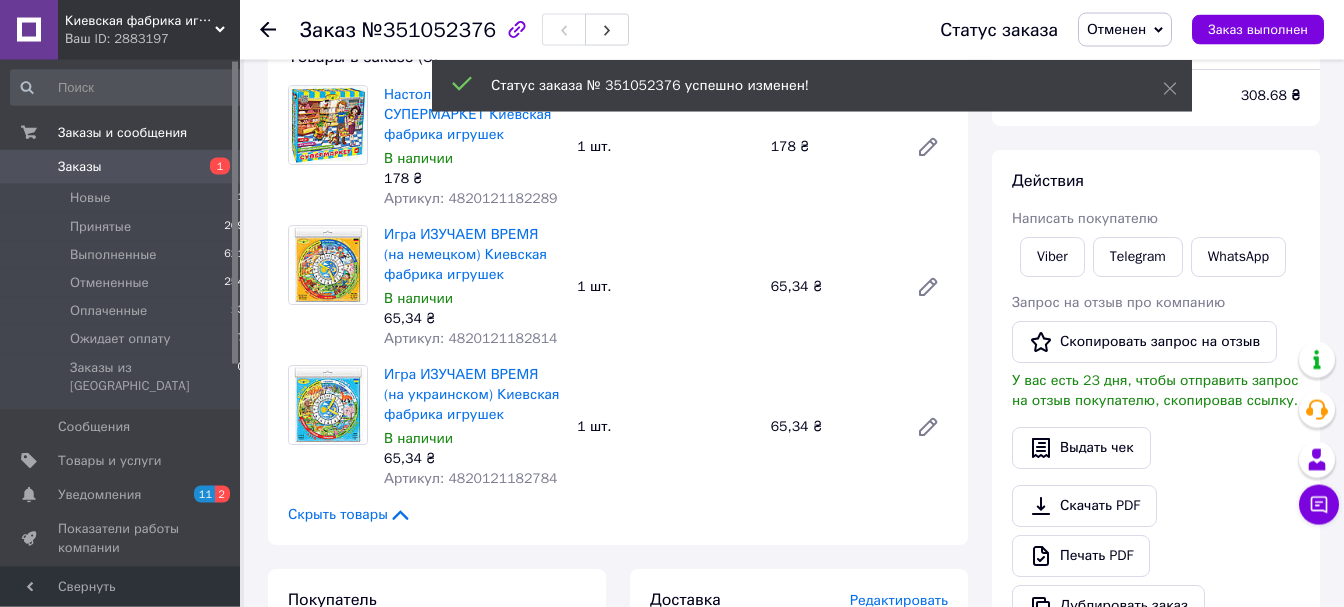 scroll, scrollTop: 0, scrollLeft: 0, axis: both 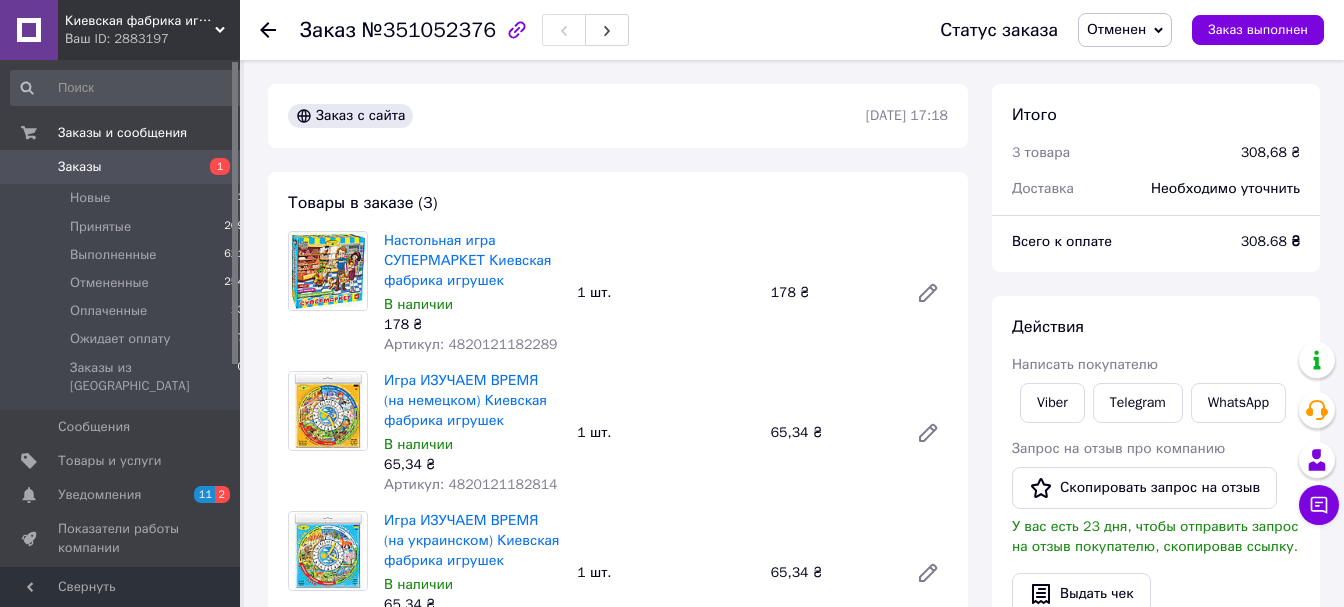 click 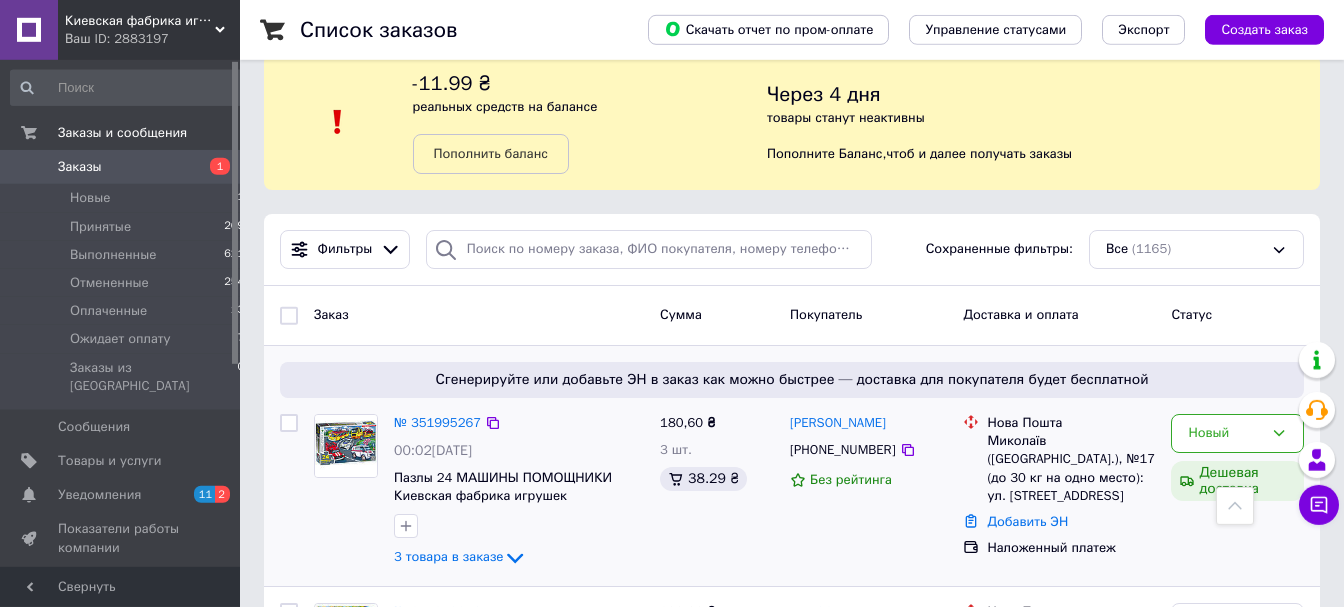 scroll, scrollTop: 0, scrollLeft: 0, axis: both 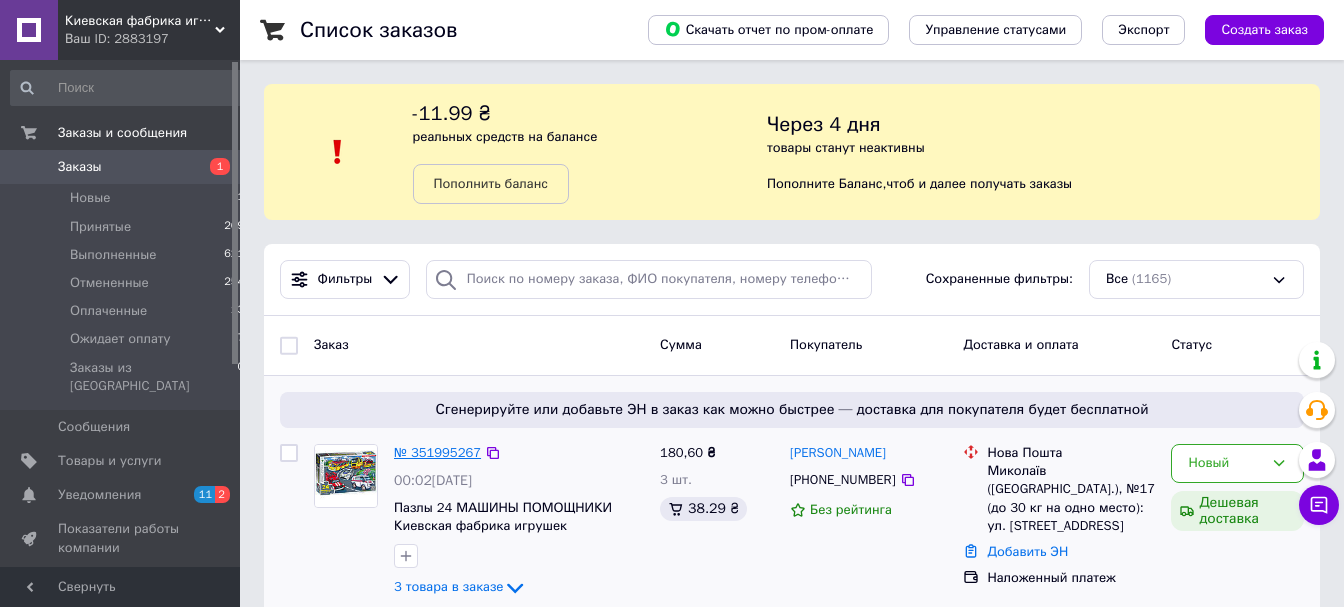 click on "№ 351995267" at bounding box center (437, 452) 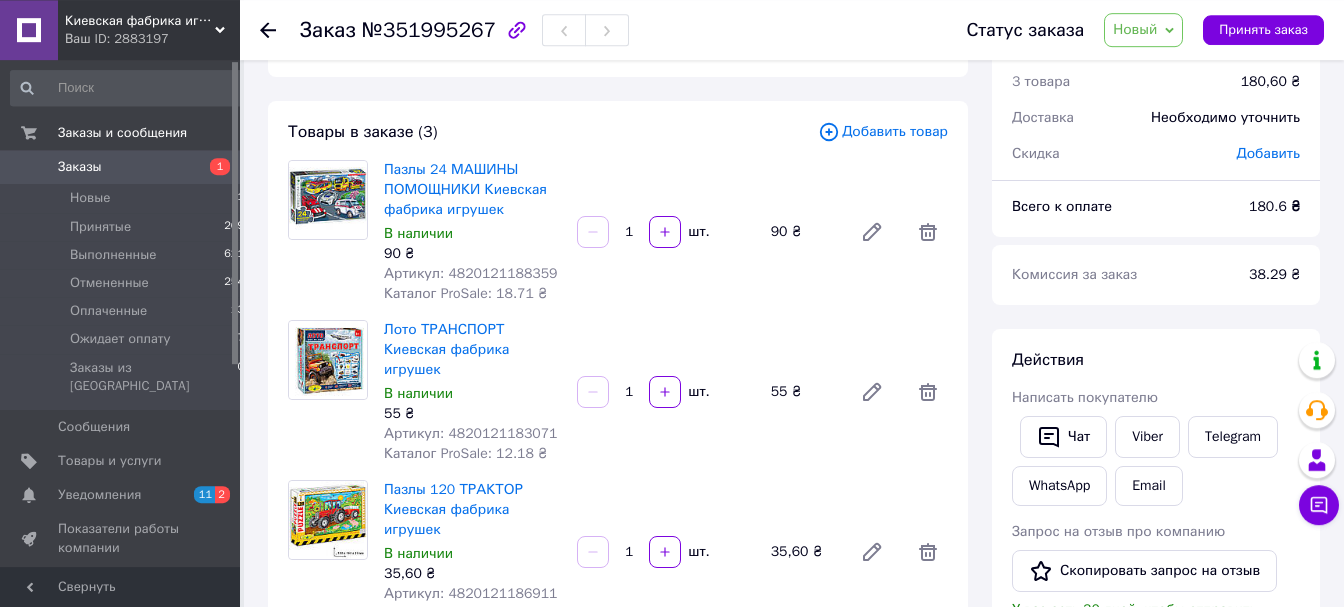 scroll, scrollTop: 0, scrollLeft: 0, axis: both 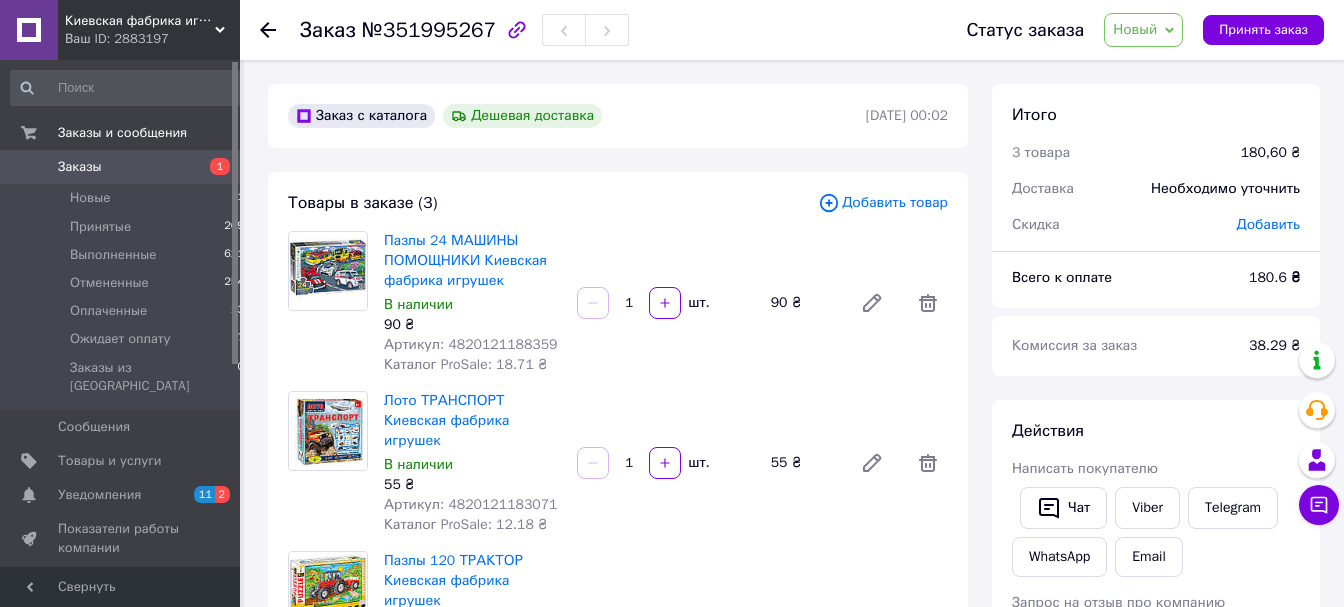click on "Новый" at bounding box center [1135, 29] 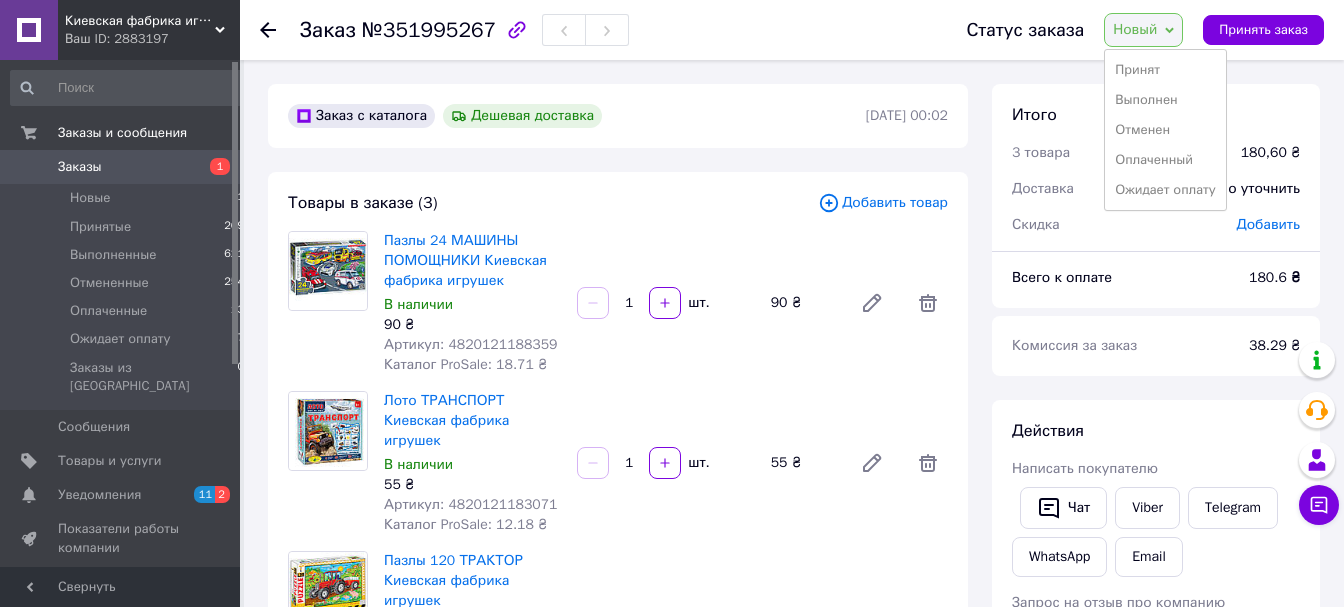 click on "Принят" at bounding box center (1165, 70) 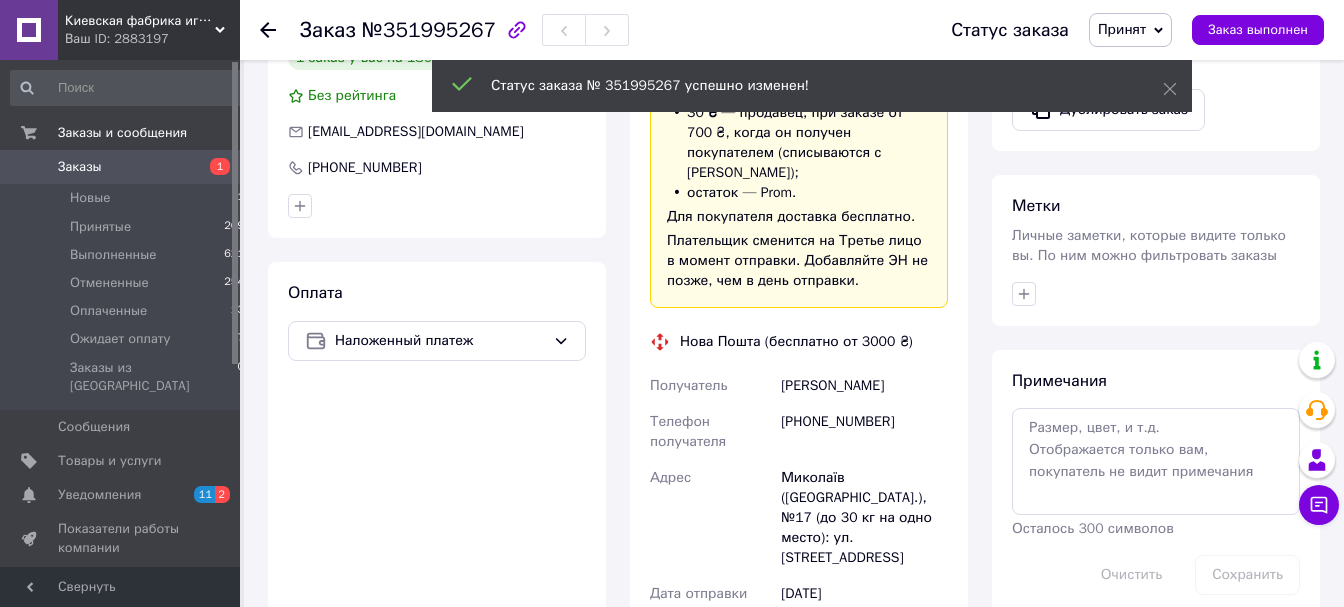 scroll, scrollTop: 612, scrollLeft: 0, axis: vertical 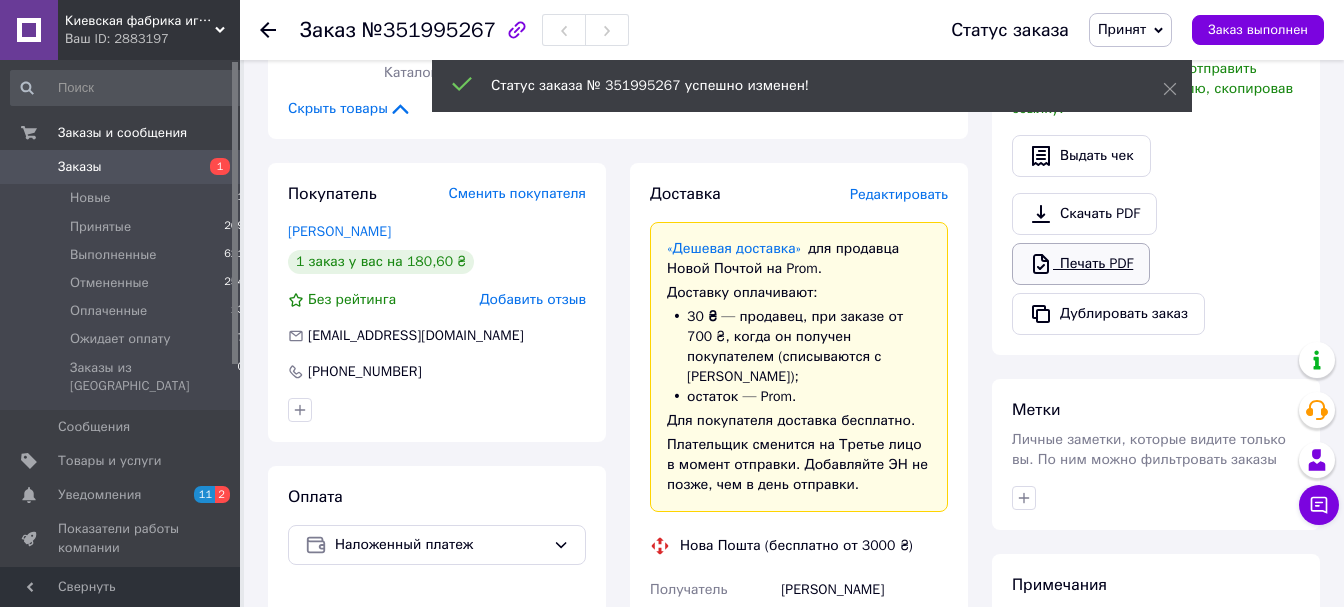 click on "Печать PDF" at bounding box center (1081, 264) 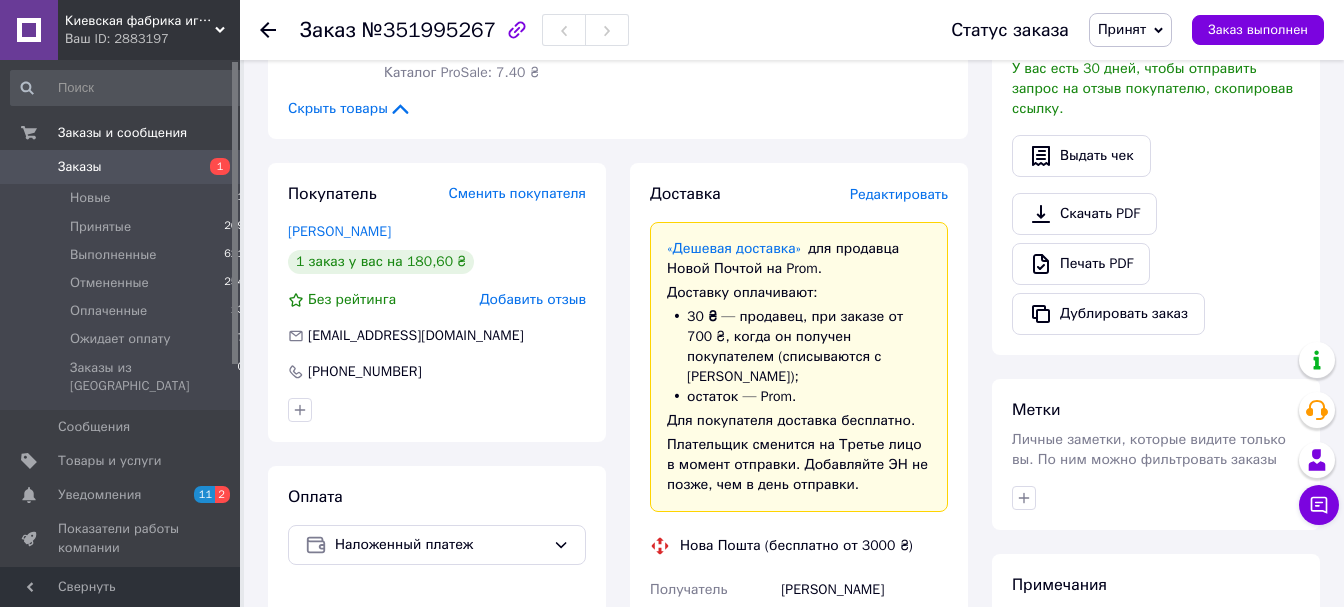 scroll, scrollTop: 0, scrollLeft: 0, axis: both 